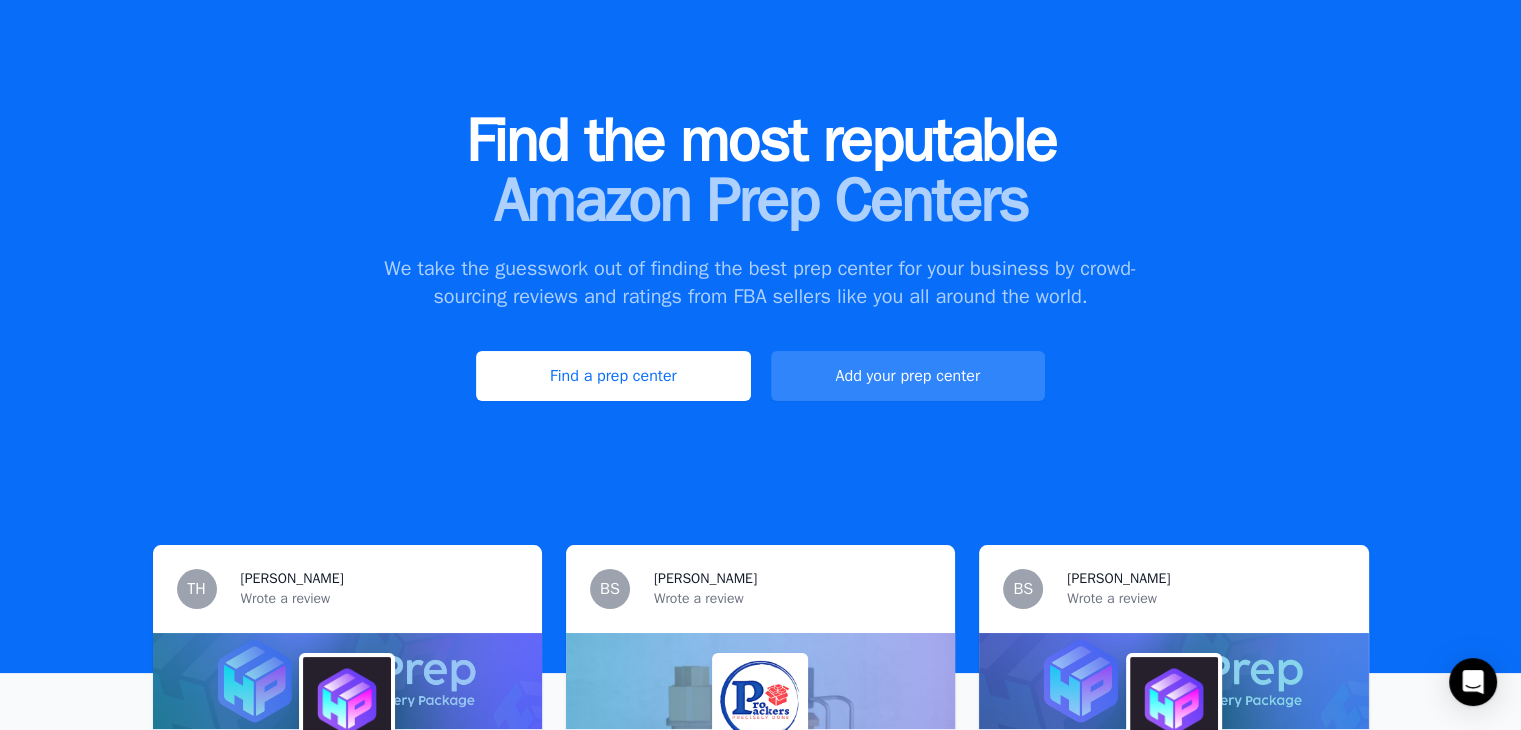 scroll, scrollTop: 0, scrollLeft: 0, axis: both 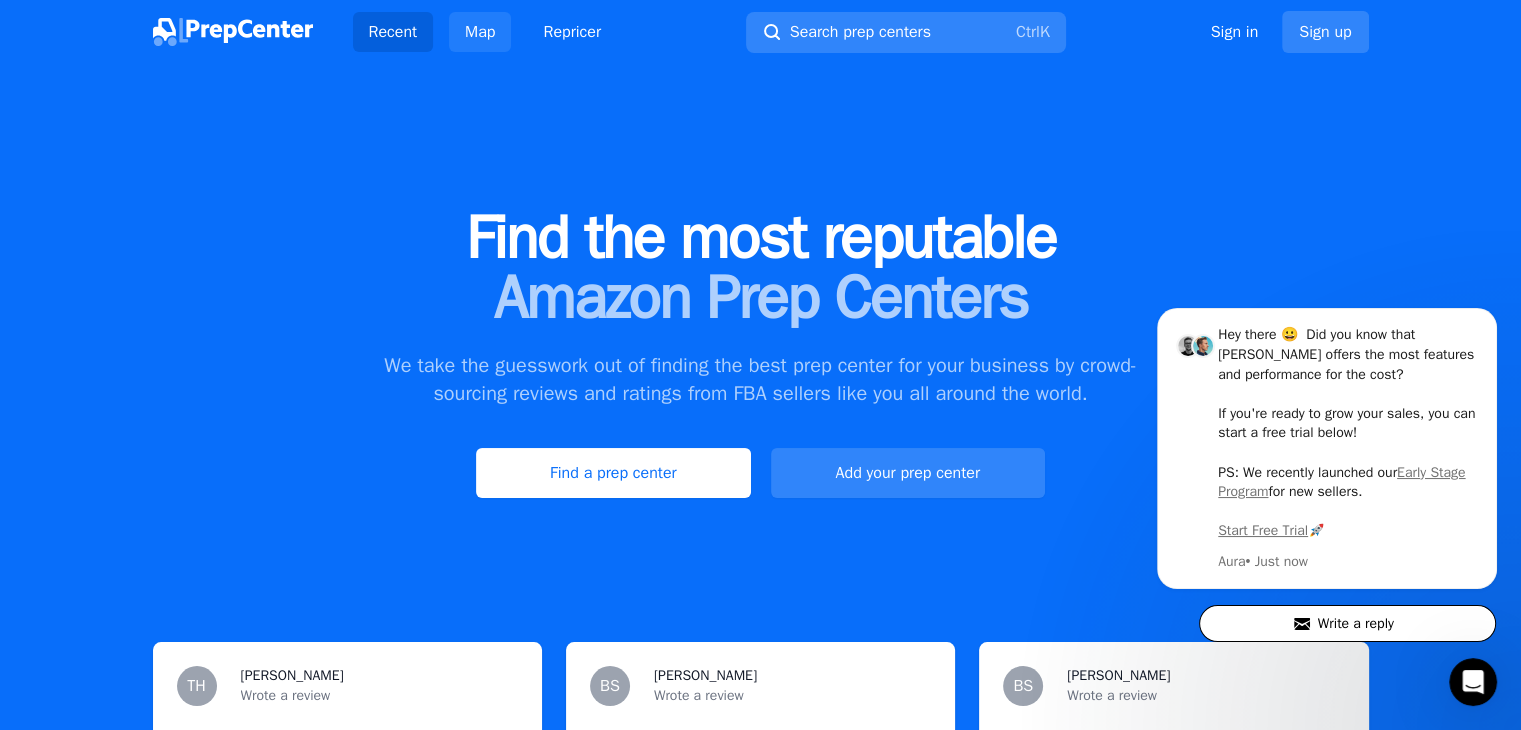 click on "Map" at bounding box center [480, 32] 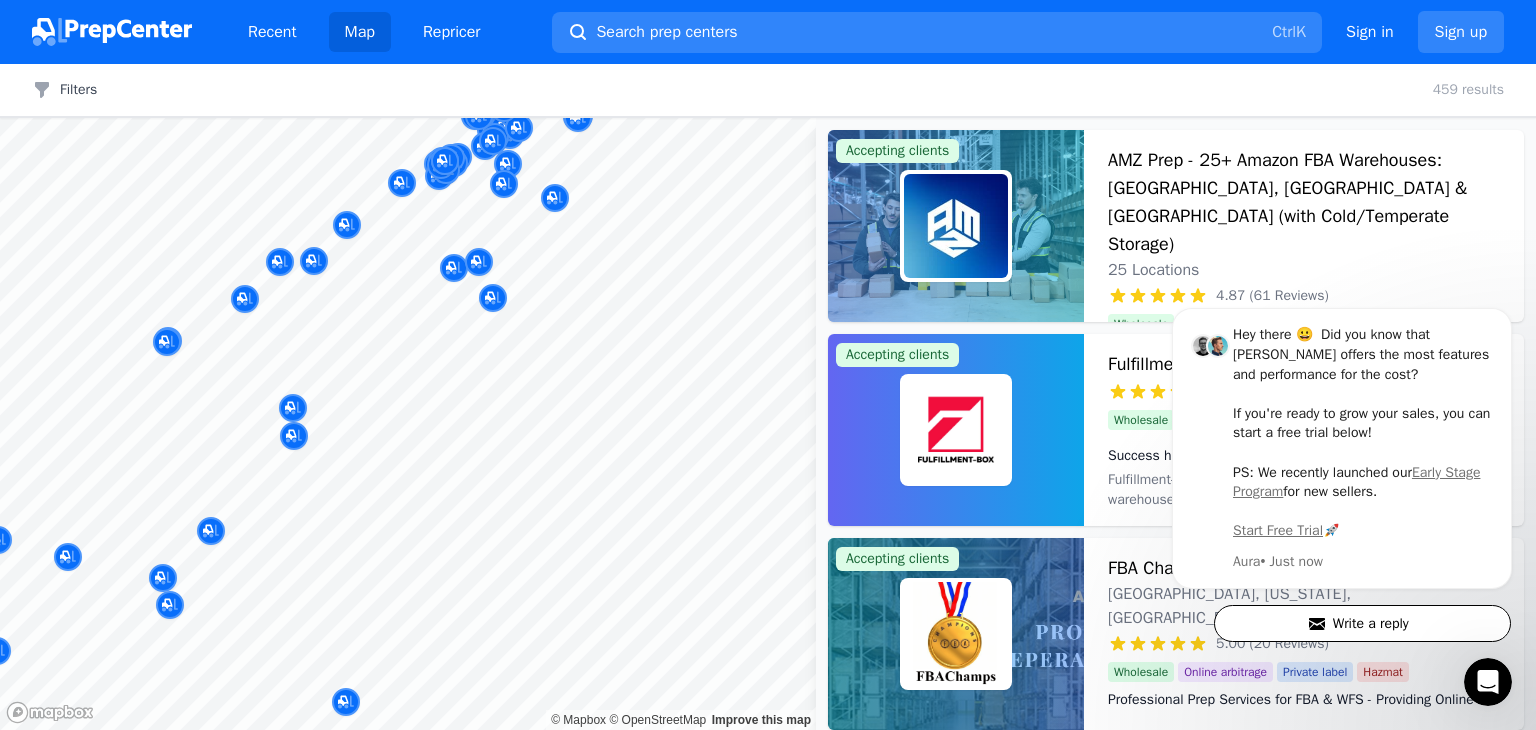 click on "Recent Map Repricer Search prep centers Ctrl  K Open main menu Sign in Sign up Filters Filters Clear all 459 results Map © Mapbox   © OpenStreetMap   Improve this map Accepting clients AMZ Prep - 25+ Amazon FBA Warehouses: [GEOGRAPHIC_DATA], [GEOGRAPHIC_DATA] & [GEOGRAPHIC_DATA] (with Cold/Temperate Storage) 25 Locations 4.87 (61 Reviews) Global FBA & FBM Mastered: Your Products, Every Market, One Solution Wholesale Private label Online arbitrage Retail arbitrage Books Global FBA & FBM Mastered: Your Products, Every Market, One Solution Accepting clients Fulfillment-Box 23 Locations 5.00 (21 Reviews) Success has a storage space Wholesale Private label Online arbitrage Hazmat Books Success has a storage space Accepting clients FBA Champs [GEOGRAPHIC_DATA], [US_STATE], [GEOGRAPHIC_DATA] 5.00 (20 Reviews) Professional Prep Services for FBA & WFS - Providing Online Sellers with great service at low prices. Family owned business, operating since [DATE]. NO Setup Fees, NO Contracts, NO Hidden fees.  Wholesale Online arbitrage Private label Hazmat Accepting clients" at bounding box center (768, 365) 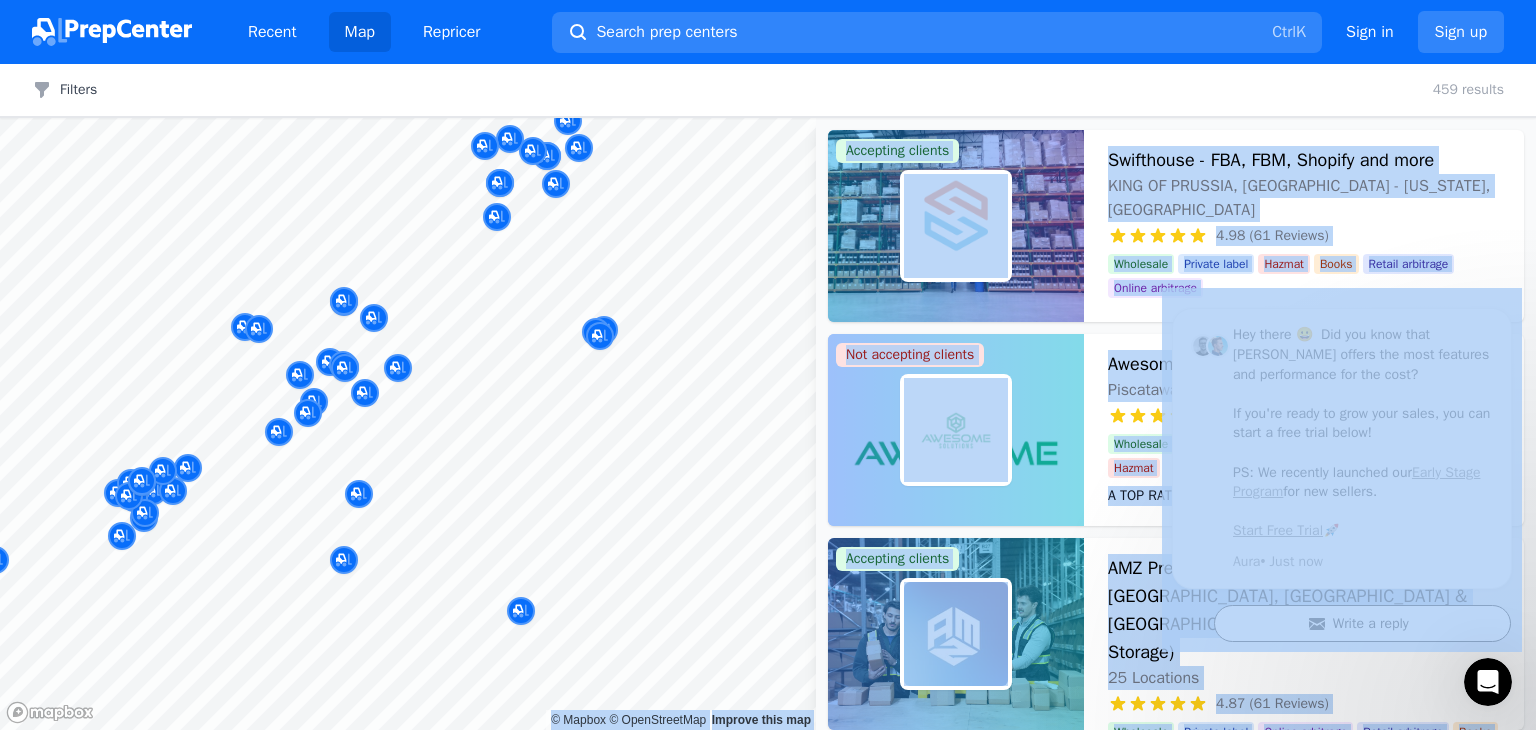 click on "Recent Map Repricer Search prep centers Ctrl  K Open main menu Sign in Sign up Filters Filters Clear all 459 results Map © Mapbox   © OpenStreetMap   Improve this map Accepting clients Swifthouse - FBA, FBM, Shopify and more KING OF [GEOGRAPHIC_DATA], [GEOGRAPHIC_DATA] - [US_STATE], [GEOGRAPHIC_DATA] 4.98 (61 Reviews) Your Fulfillment Partner, From Startup to Scale. Wholesale Private label Hazmat Books Retail arbitrage Online arbitrage Your Fulfillment Partner, From Startup to Scale. Not accepting clients Awesome Solutions Piscataway, [US_STATE], [GEOGRAPHIC_DATA] 5.00 (57 Reviews) A TOP RATED [US_STATE] FBA PREP CENTER! Wholesale Private label Online arbitrage Books Retail arbitrage Hazmat A TOP RATED [US_STATE] FBA PREP CENTER! Accepting clients AMZ Prep - 25+ Amazon FBA Warehouses: [GEOGRAPHIC_DATA], [GEOGRAPHIC_DATA] & [GEOGRAPHIC_DATA] (with Cold/Temperate Storage) 25 Locations 4.87 (61 Reviews) Global FBA & FBM Mastered: Your Products, Every Market, One Solution Wholesale Private label Online arbitrage Retail arbitrage Books Global FBA & FBM Mastered: Your Products, Every Market, One Solution" at bounding box center [768, 365] 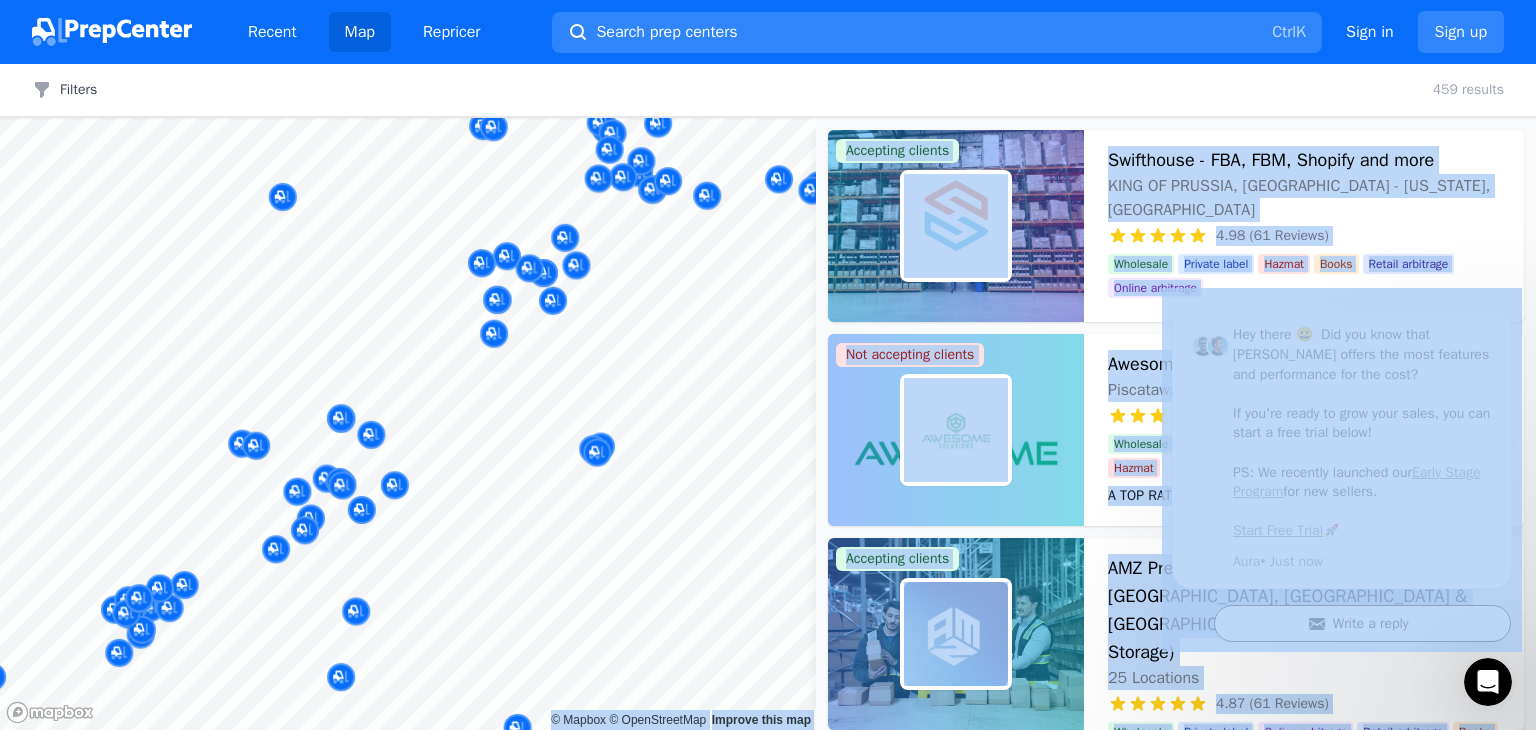 drag, startPoint x: 678, startPoint y: 356, endPoint x: 696, endPoint y: 747, distance: 391.4141 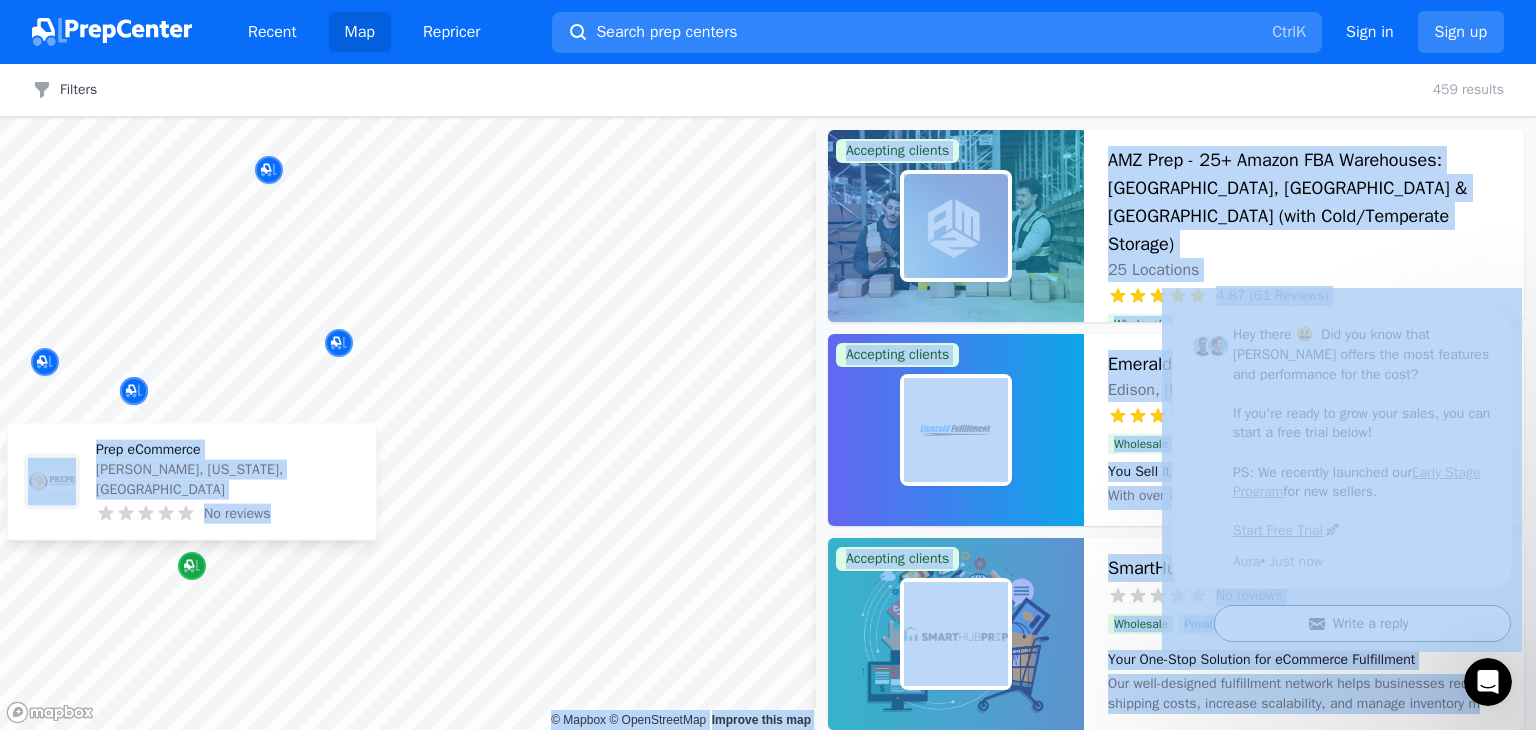 click 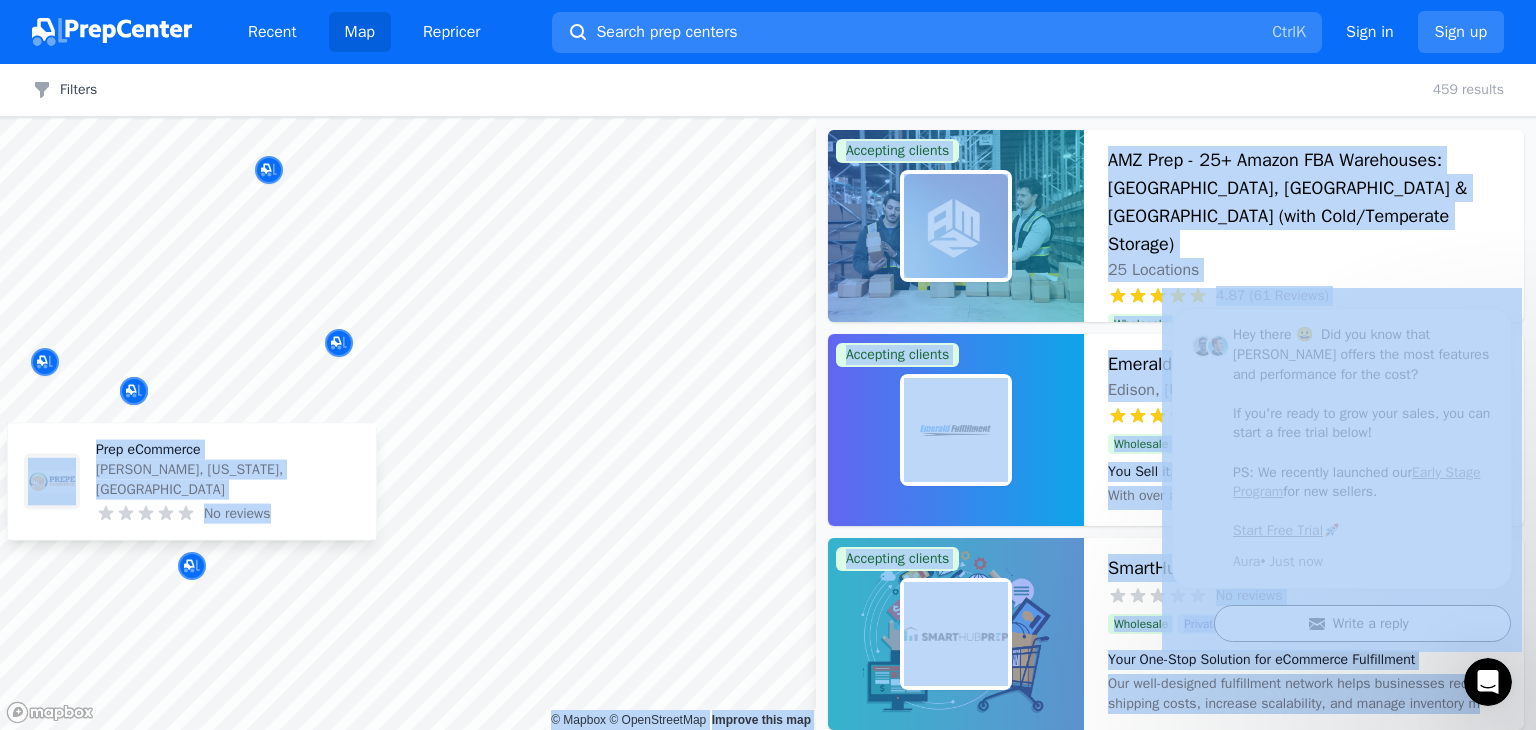 click on "Prep eCommerce" at bounding box center (228, 450) 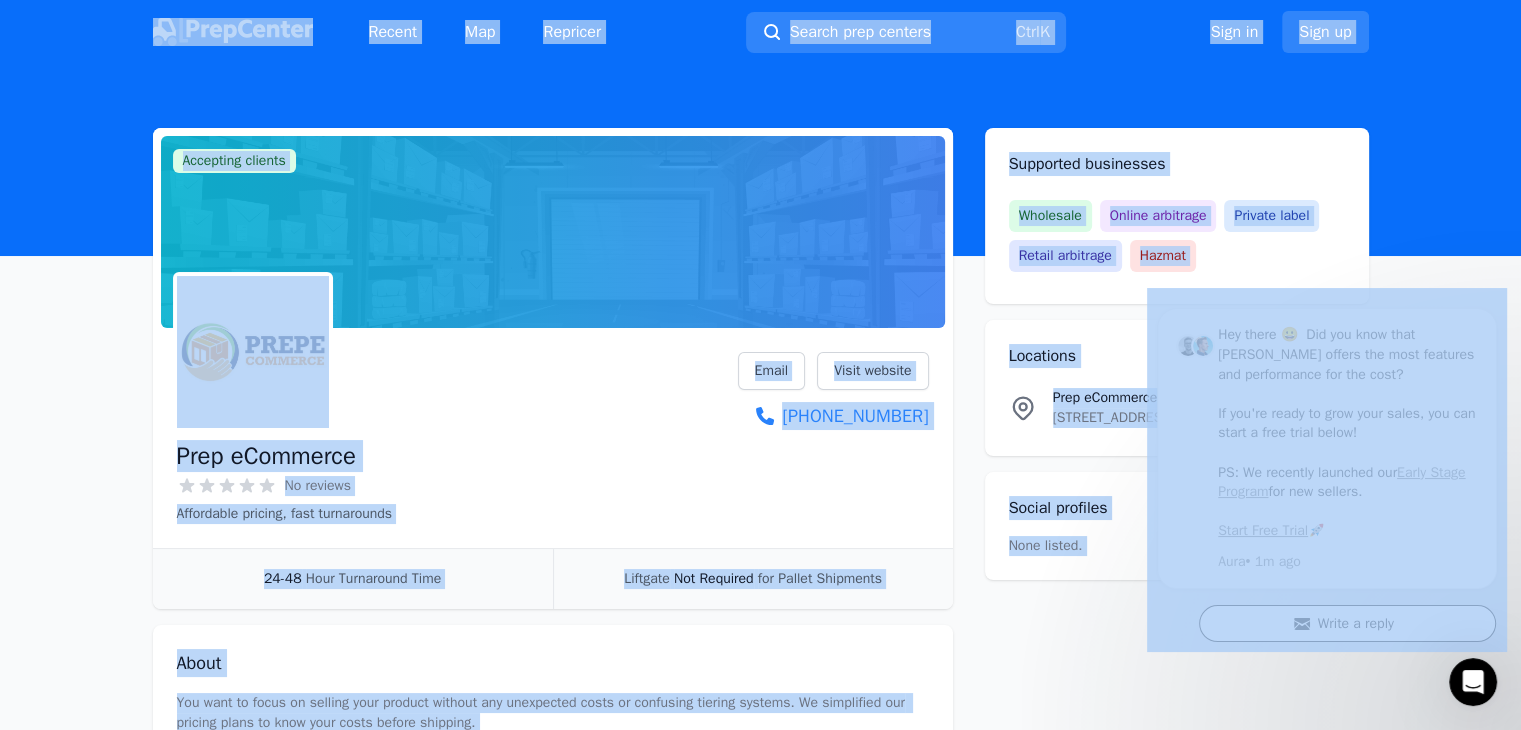 click on "Accepting clients Claim   business Prep eCommerce No reviews Affordable pricing, fast turnarounds Email Visit website [PHONE_NUMBER] 24-48   Hour Turnaround Time Liftgate   Not Required   for Pallet Shipments About You want to focus on selling your product without any unexpected costs or confusing tiering systems. We simplified our pricing plans to know your costs before shipping.  Reviews Write a review Be the first to write a review! Supported businesses Wholesale Online arbitrage Private label Retail arbitrage Hazmat Locations Prep eCommerce Location [STREET_ADDRESS][PERSON_NAME][US_STATE] View Social profiles None listed. Linkedin Facebook Instagram Twitter YouTube" at bounding box center [761, 519] 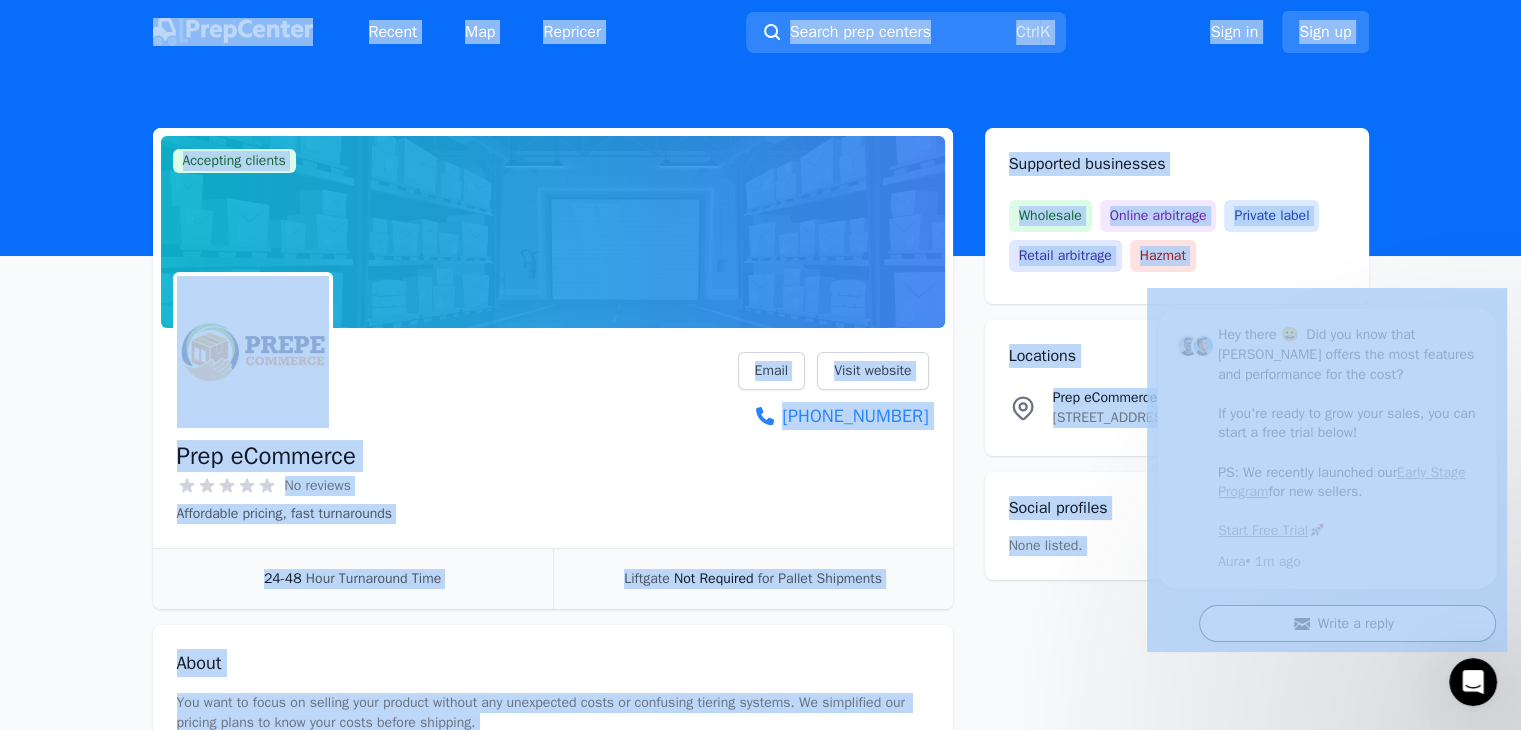 click on "Accepting clients Claim   business Prep eCommerce No reviews Affordable pricing, fast turnarounds Email Visit website [PHONE_NUMBER] 24-48   Hour Turnaround Time Liftgate   Not Required   for Pallet Shipments About You want to focus on selling your product without any unexpected costs or confusing tiering systems. We simplified our pricing plans to know your costs before shipping.  Reviews Write a review Be the first to write a review! Supported businesses Wholesale Online arbitrage Private label Retail arbitrage Hazmat Locations Prep eCommerce Location [STREET_ADDRESS][PERSON_NAME][US_STATE] View Social profiles None listed. Linkedin Facebook Instagram Twitter YouTube" at bounding box center (760, 519) 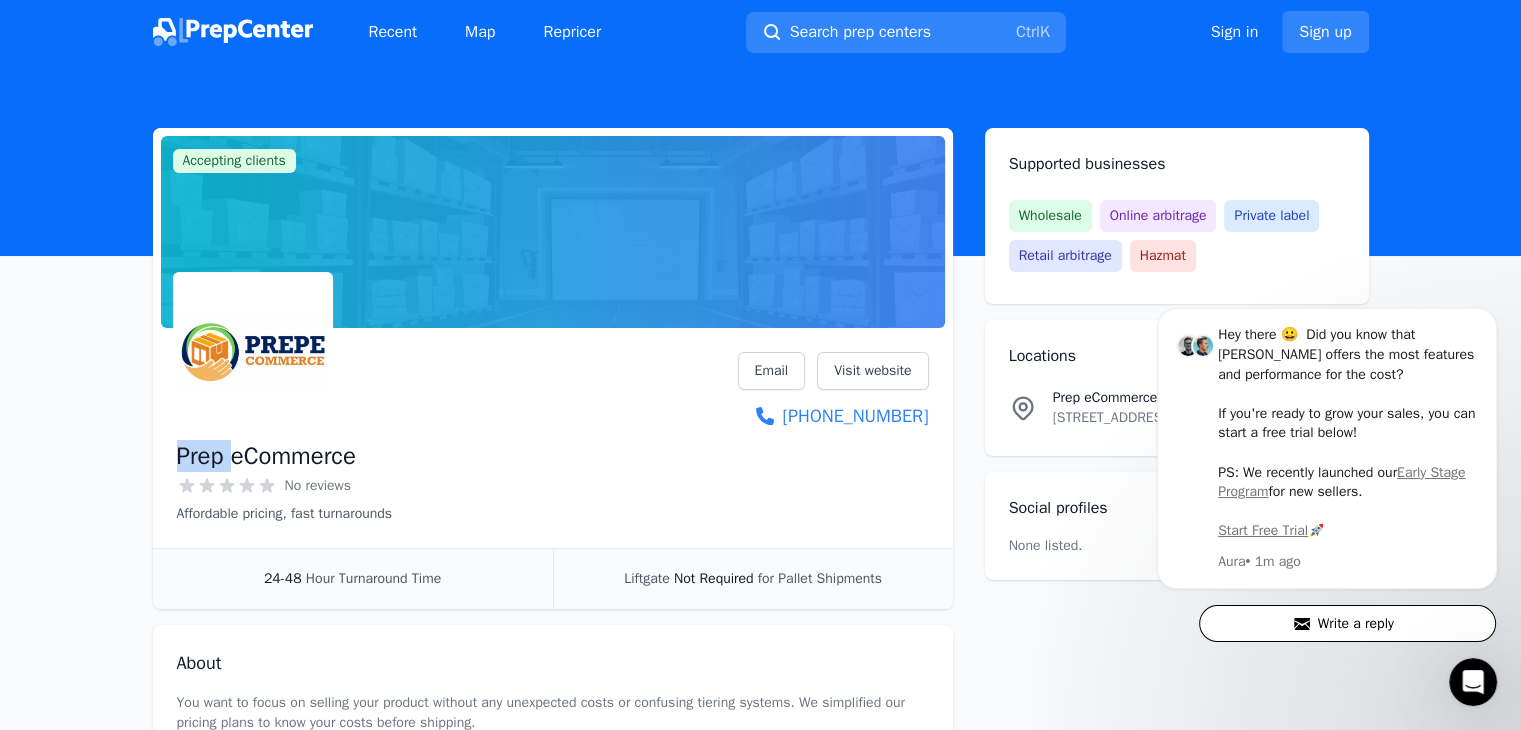 click on "Accepting clients Claim   business Prep eCommerce No reviews Affordable pricing, fast turnarounds Email Visit website [PHONE_NUMBER] 24-48   Hour Turnaround Time Liftgate   Not Required   for Pallet Shipments About You want to focus on selling your product without any unexpected costs or confusing tiering systems. We simplified our pricing plans to know your costs before shipping.  Reviews Write a review Be the first to write a review! Supported businesses Wholesale Online arbitrage Private label Retail arbitrage Hazmat Locations Prep eCommerce Location [STREET_ADDRESS][PERSON_NAME][US_STATE] View Social profiles None listed. Linkedin Facebook Instagram Twitter YouTube" at bounding box center (760, 519) 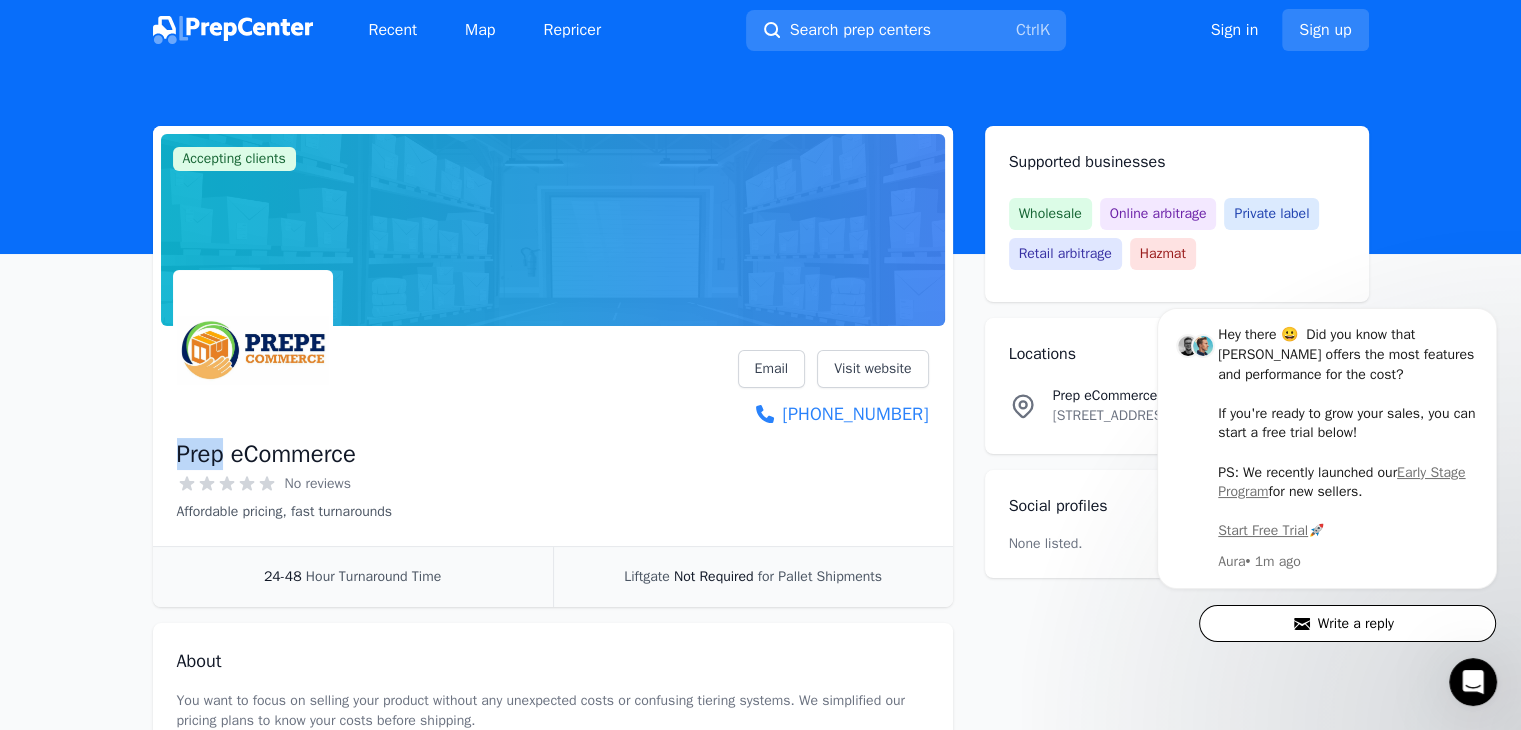 scroll, scrollTop: 0, scrollLeft: 0, axis: both 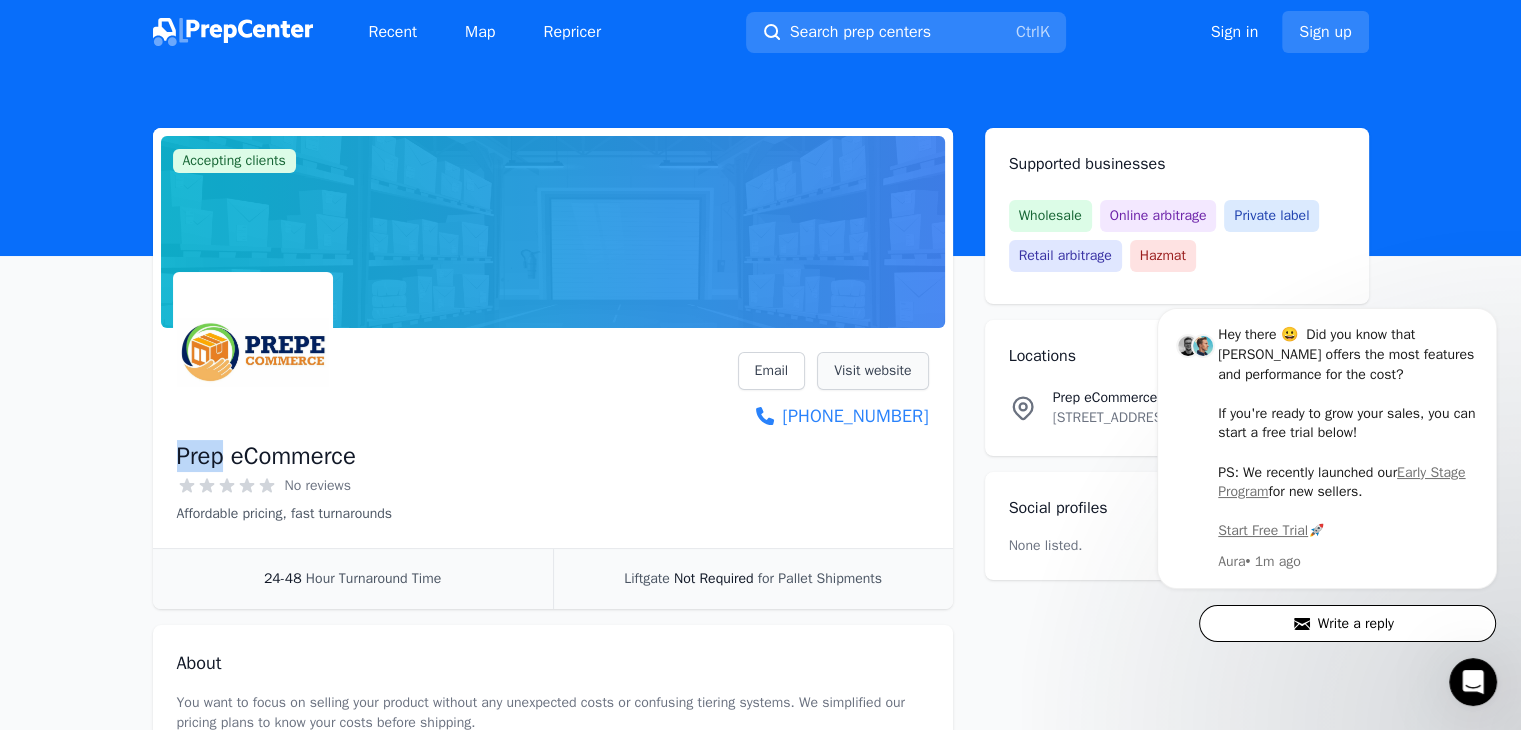 click on "Visit website" at bounding box center [872, 371] 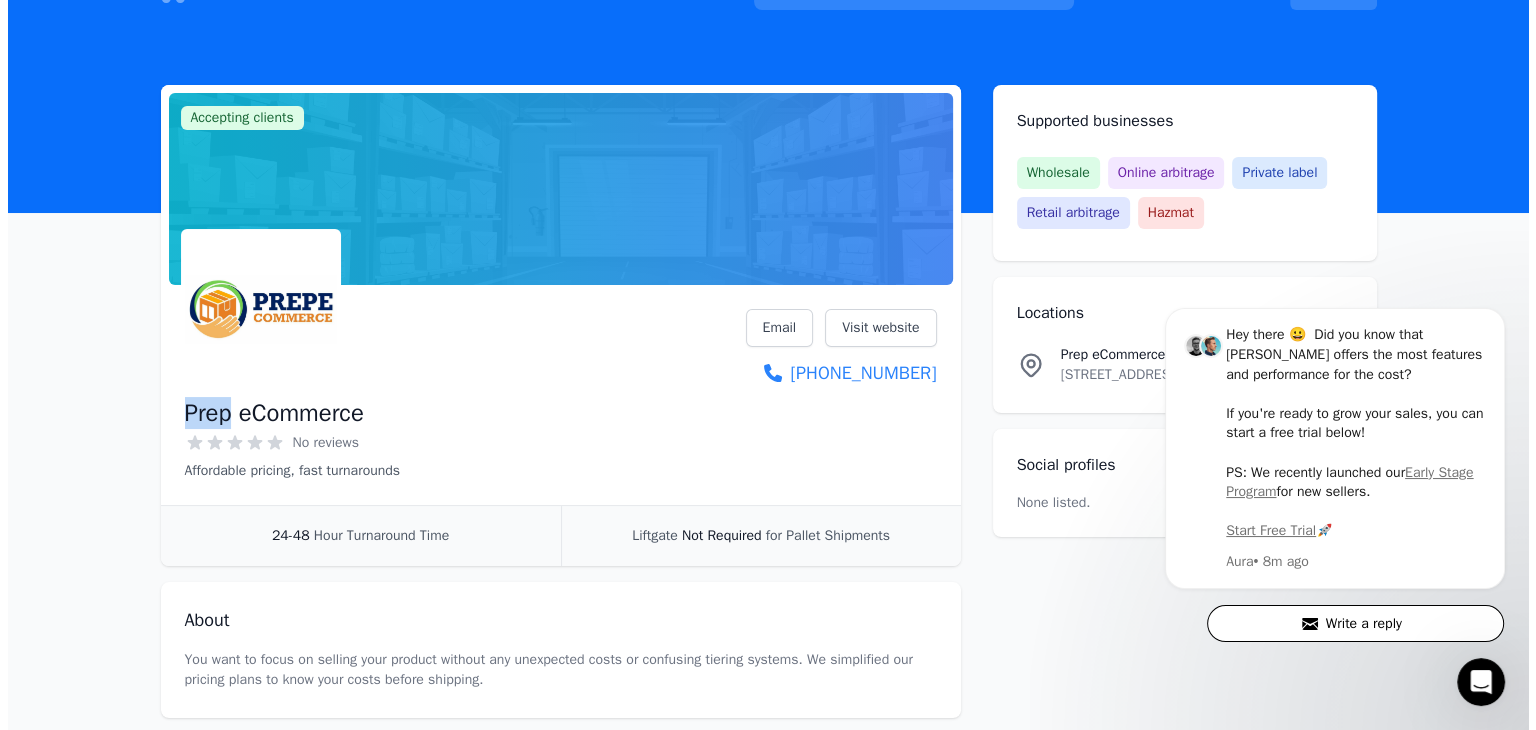 scroll, scrollTop: 0, scrollLeft: 0, axis: both 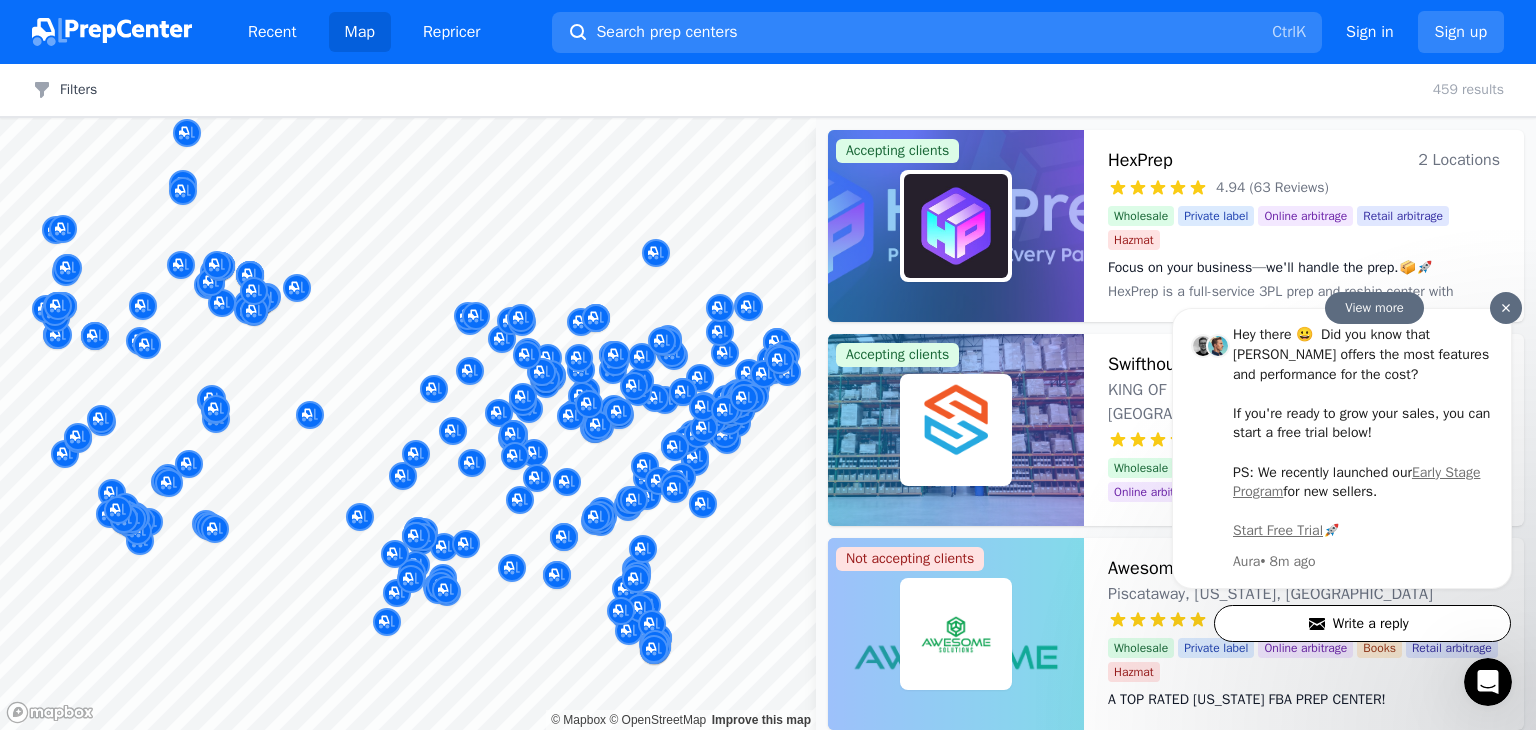 click at bounding box center (1506, 307) 